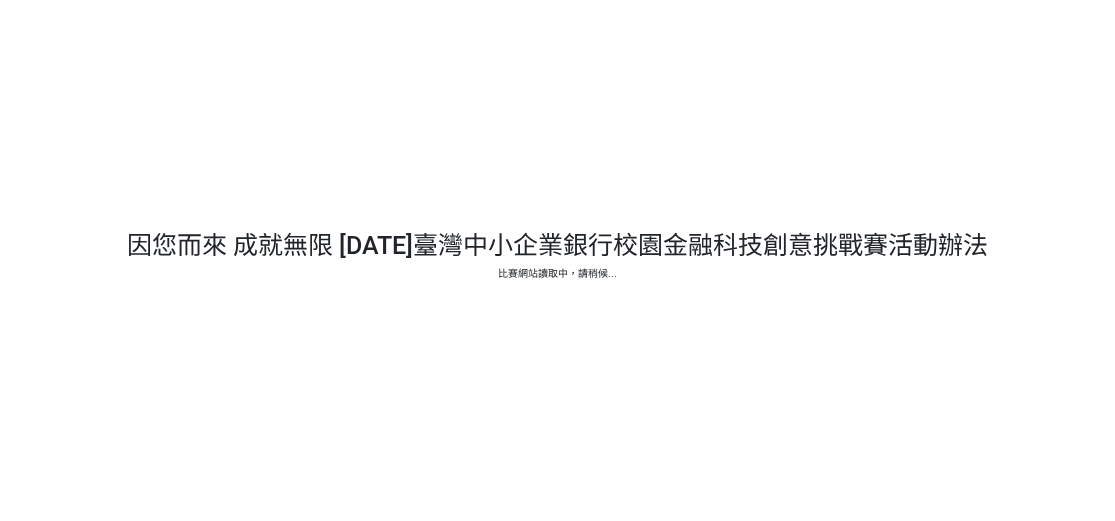 scroll, scrollTop: 0, scrollLeft: 0, axis: both 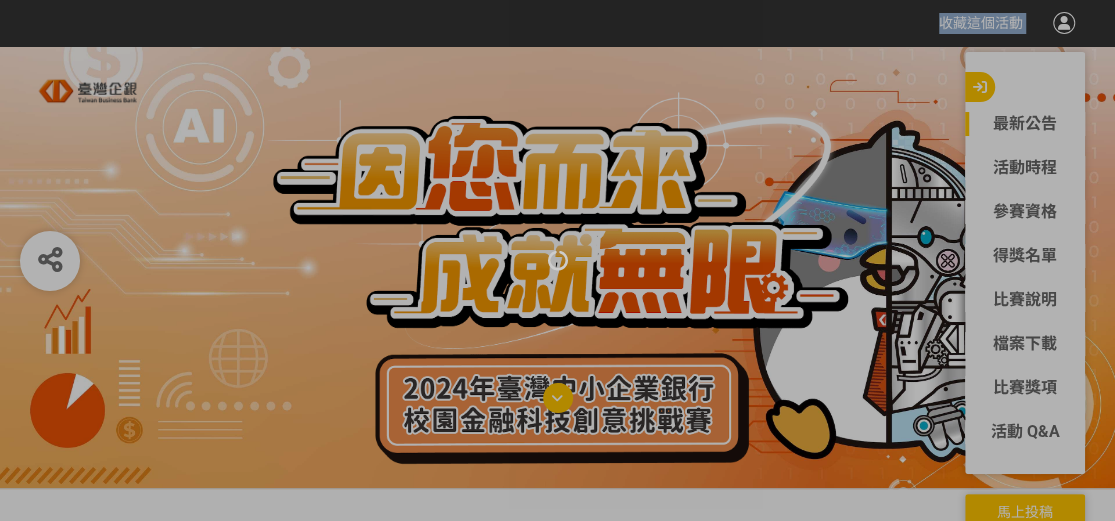 drag, startPoint x: 511, startPoint y: 241, endPoint x: 654, endPoint y: 242, distance: 143.0035 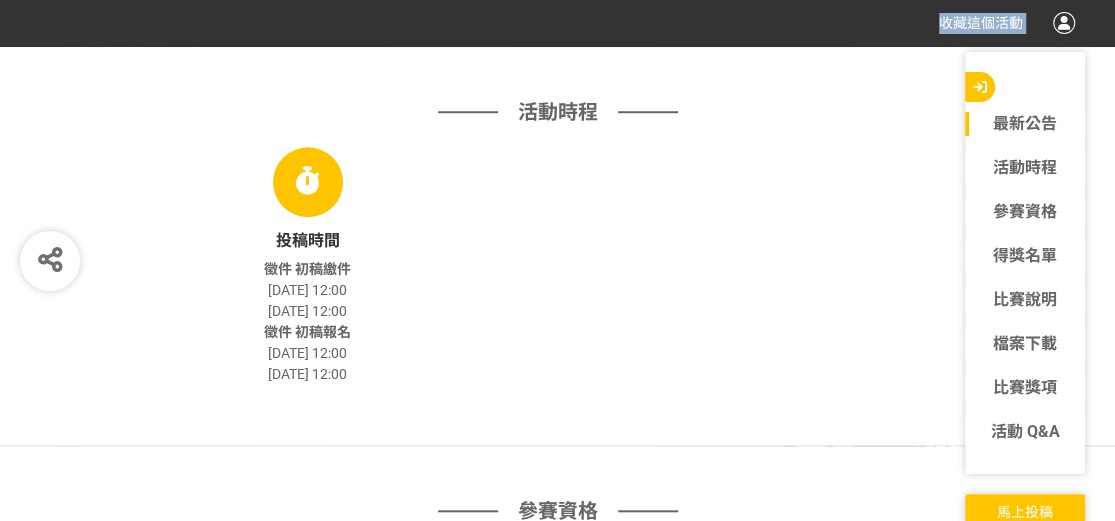 scroll, scrollTop: 700, scrollLeft: 0, axis: vertical 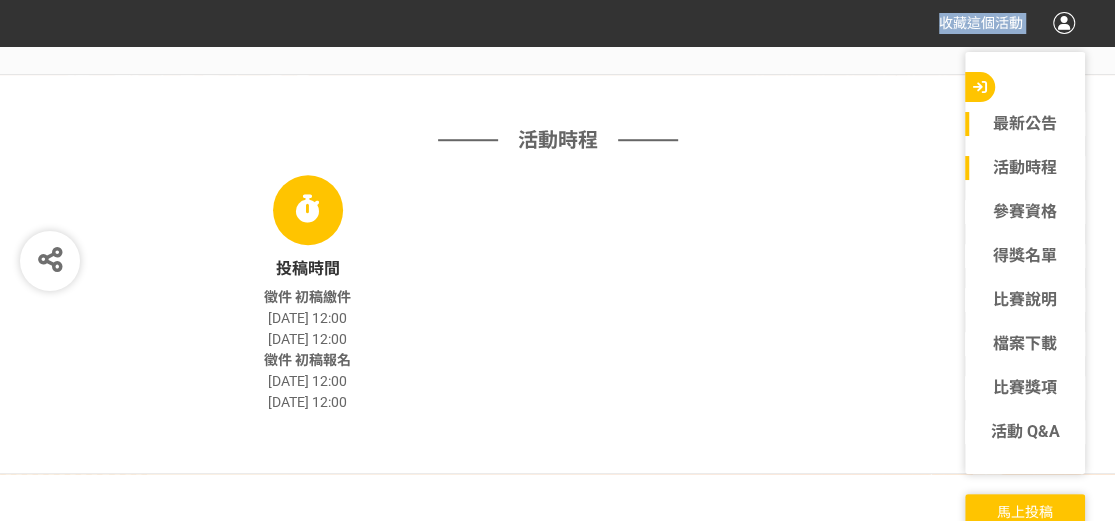 click on "活動時程" 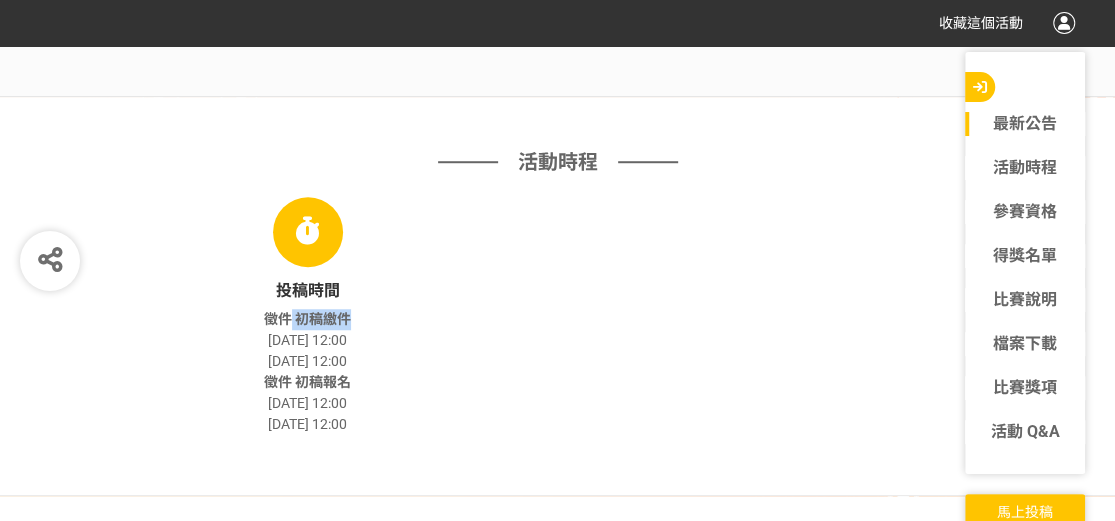 drag, startPoint x: 303, startPoint y: 318, endPoint x: 351, endPoint y: 322, distance: 48.166378 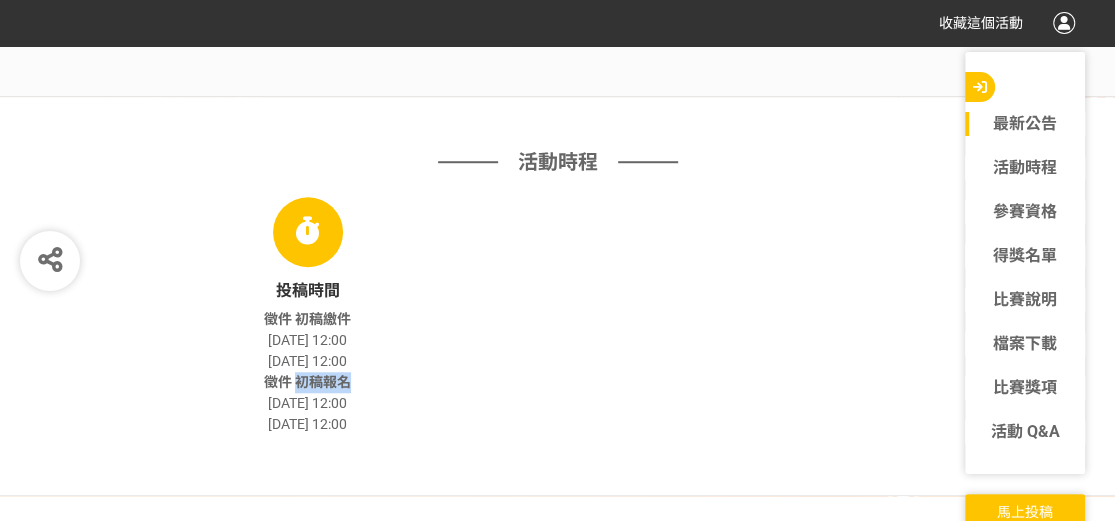 drag, startPoint x: 297, startPoint y: 382, endPoint x: 351, endPoint y: 383, distance: 54.00926 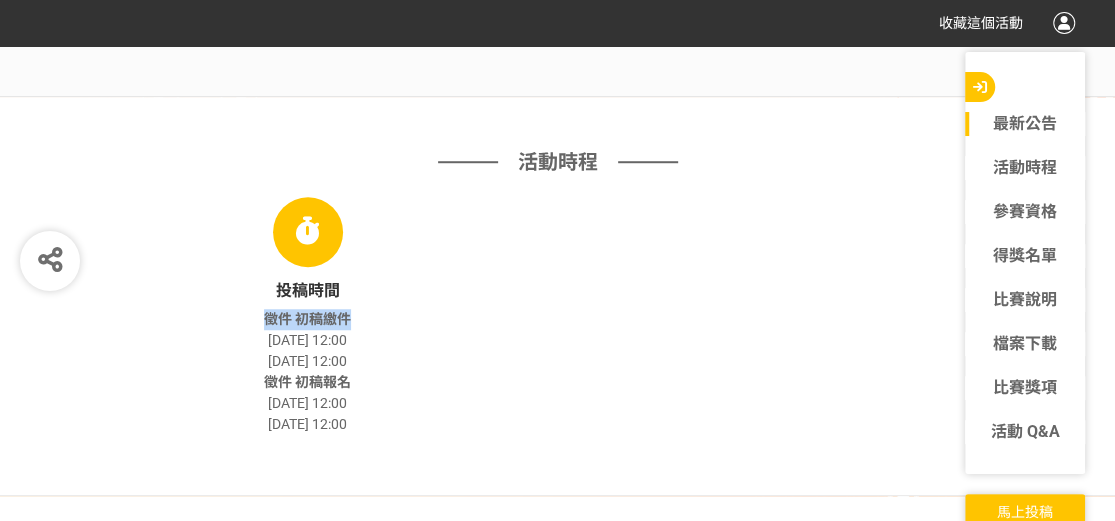 drag, startPoint x: 345, startPoint y: 317, endPoint x: 258, endPoint y: 314, distance: 87.05171 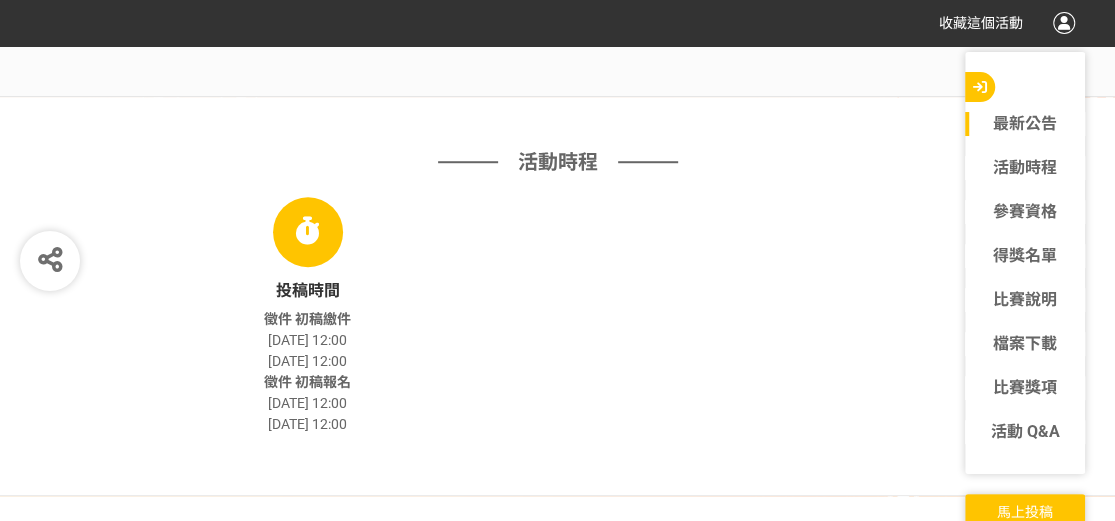 drag, startPoint x: 271, startPoint y: 379, endPoint x: 352, endPoint y: 383, distance: 81.09871 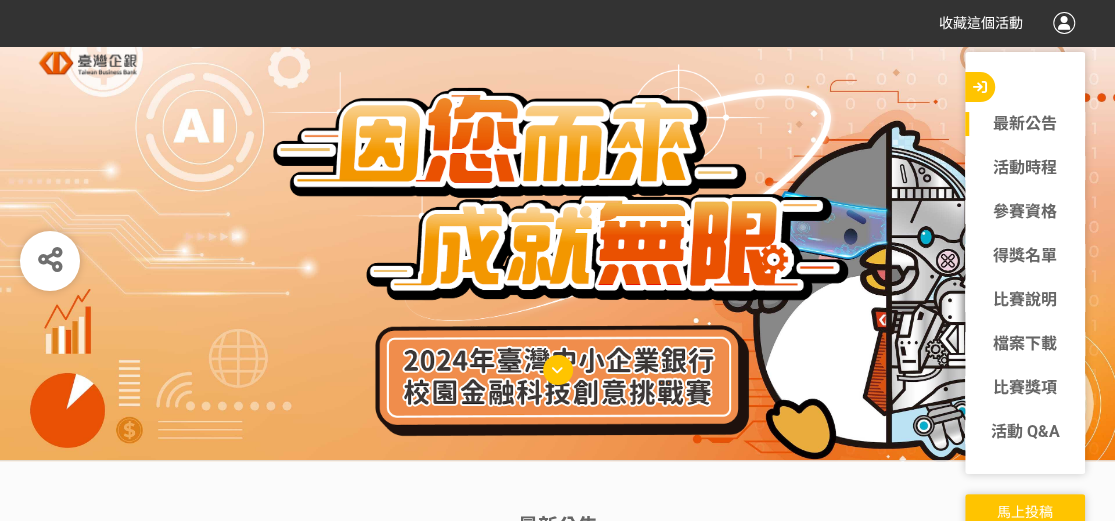 scroll, scrollTop: 0, scrollLeft: 0, axis: both 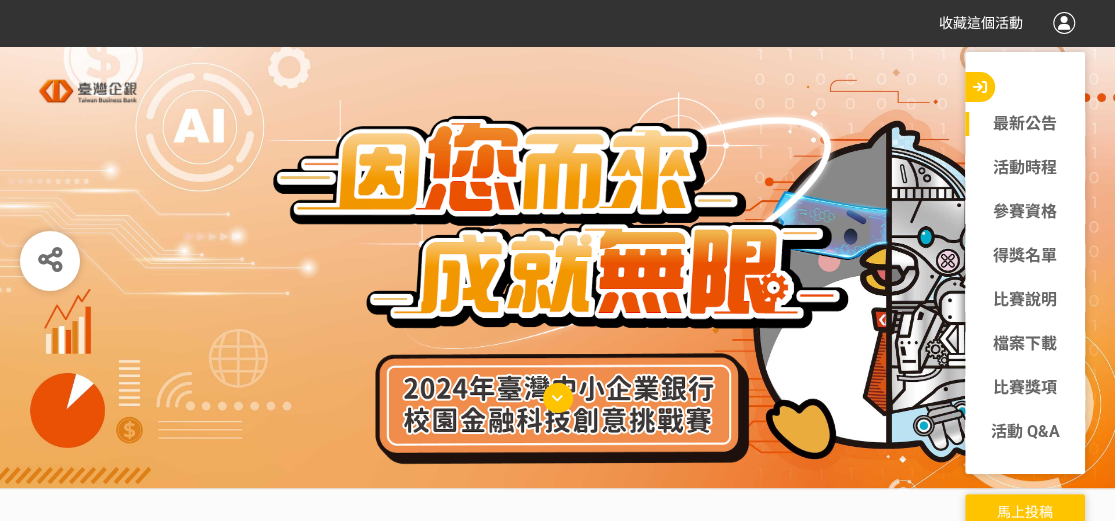 click at bounding box center [558, 282] 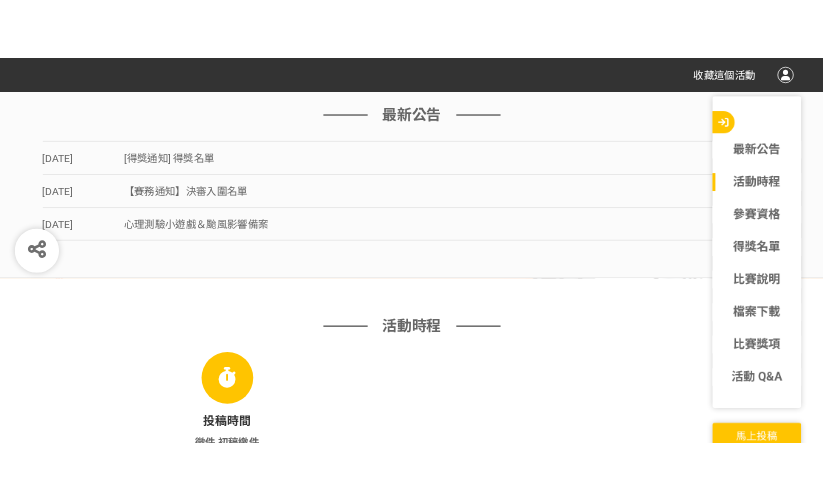 scroll, scrollTop: 500, scrollLeft: 0, axis: vertical 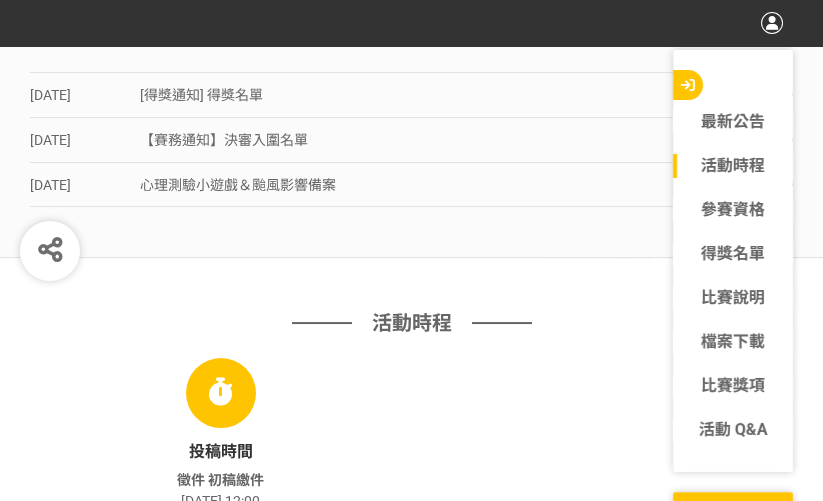 click on "投稿時間 徵件 初稿繳件 [DATE] 12:00 [DATE] 12:00 徵件 初稿報名 [DATE] 12:00 [DATE] 12:00" at bounding box center [221, 477] 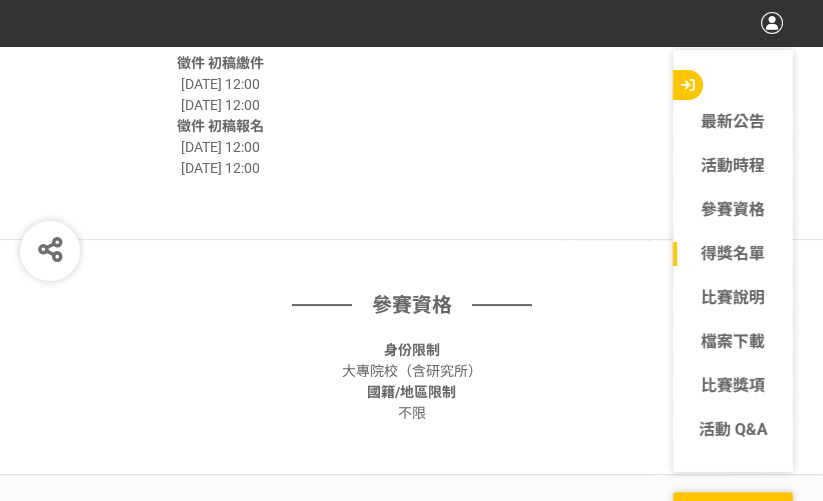 scroll, scrollTop: 700, scrollLeft: 0, axis: vertical 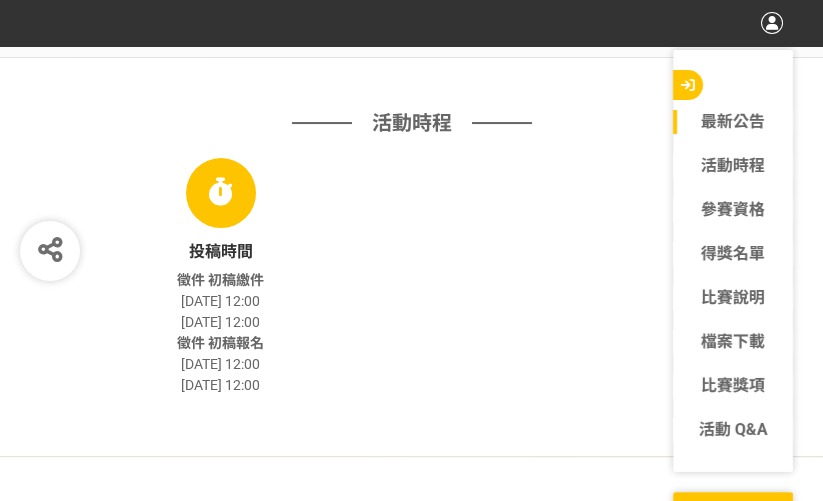 drag, startPoint x: 174, startPoint y: 277, endPoint x: 311, endPoint y: 398, distance: 182.78403 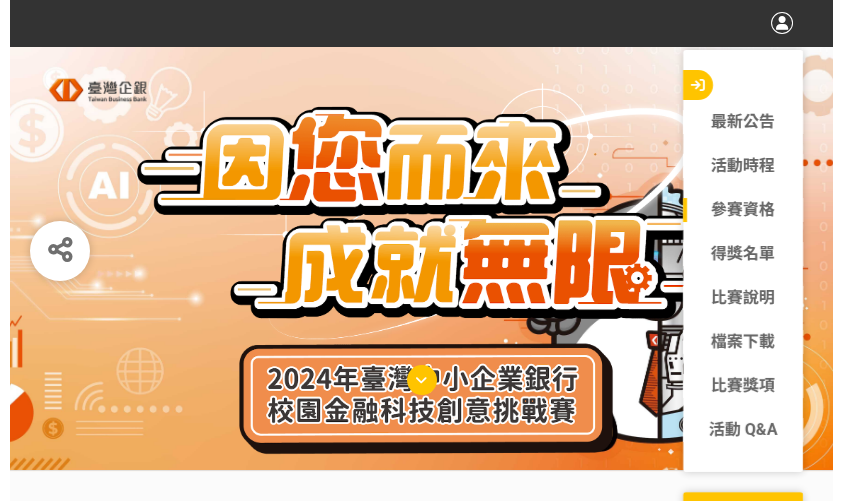 scroll, scrollTop: 0, scrollLeft: 0, axis: both 